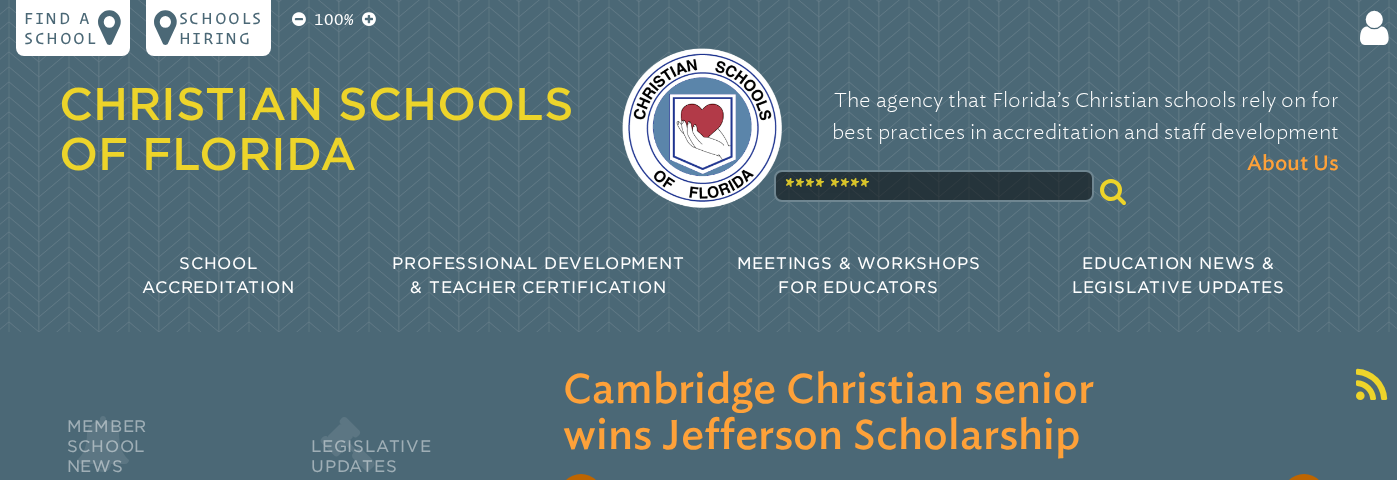 scroll, scrollTop: 0, scrollLeft: 0, axis: both 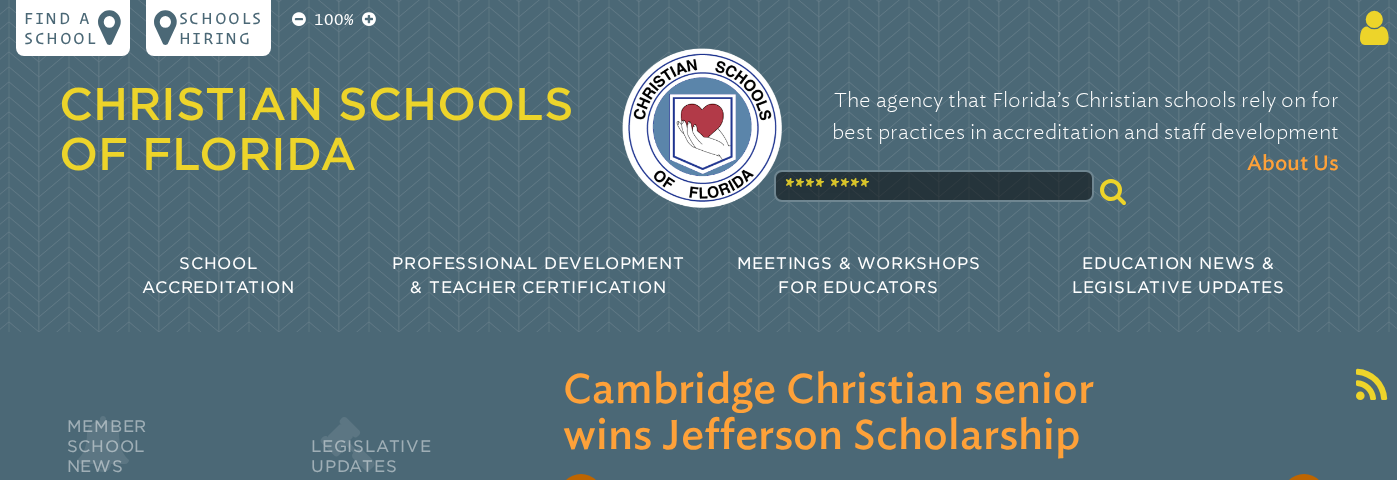 type on "**********" 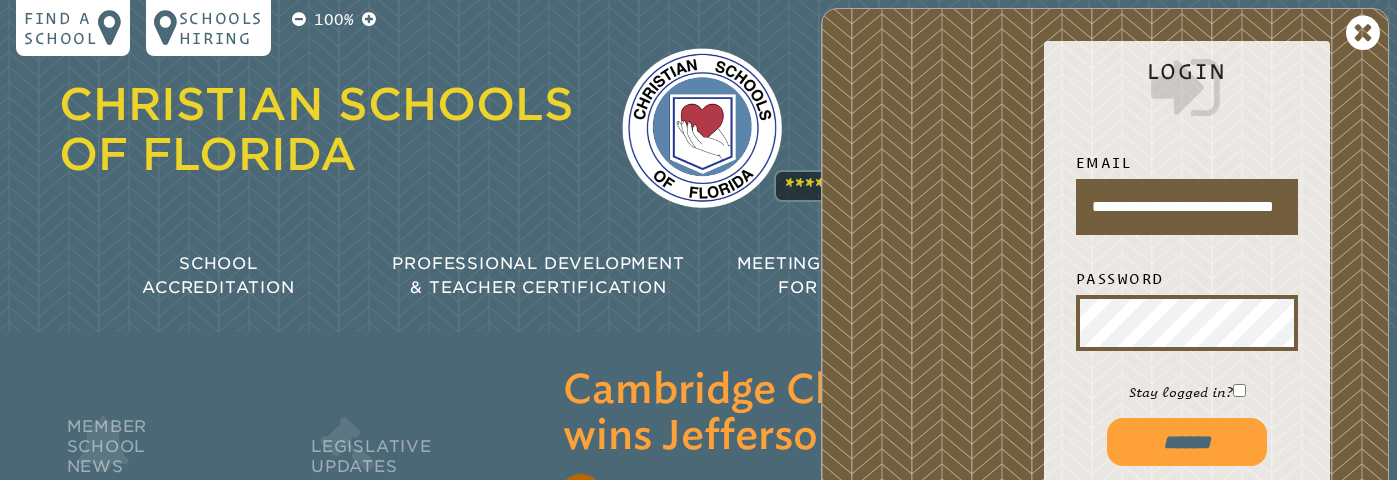 click on "******" at bounding box center (1187, 442) 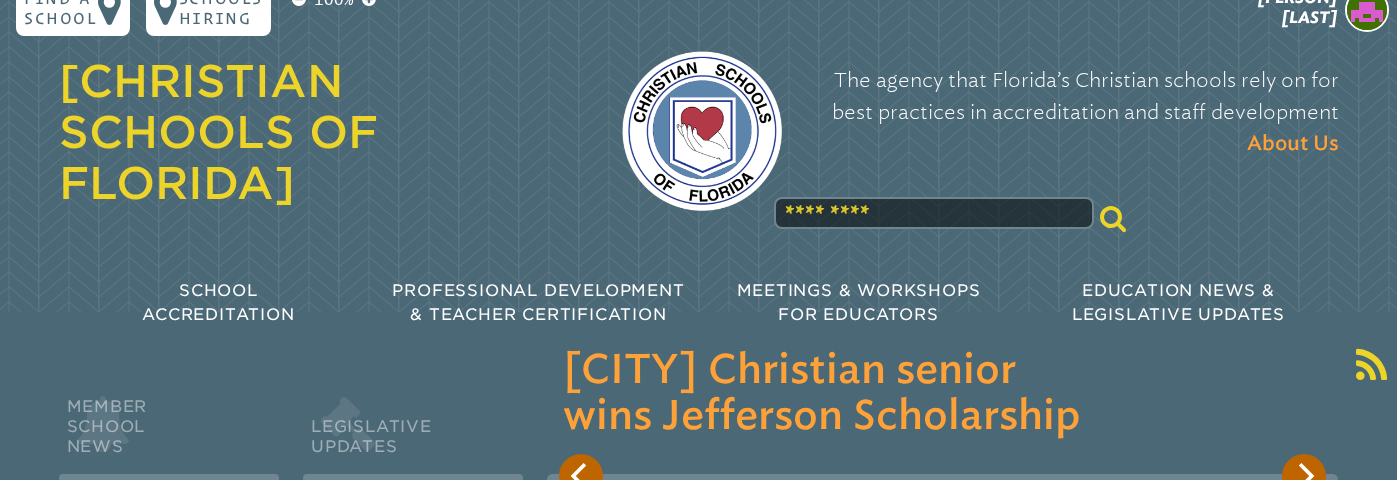 scroll, scrollTop: 0, scrollLeft: 0, axis: both 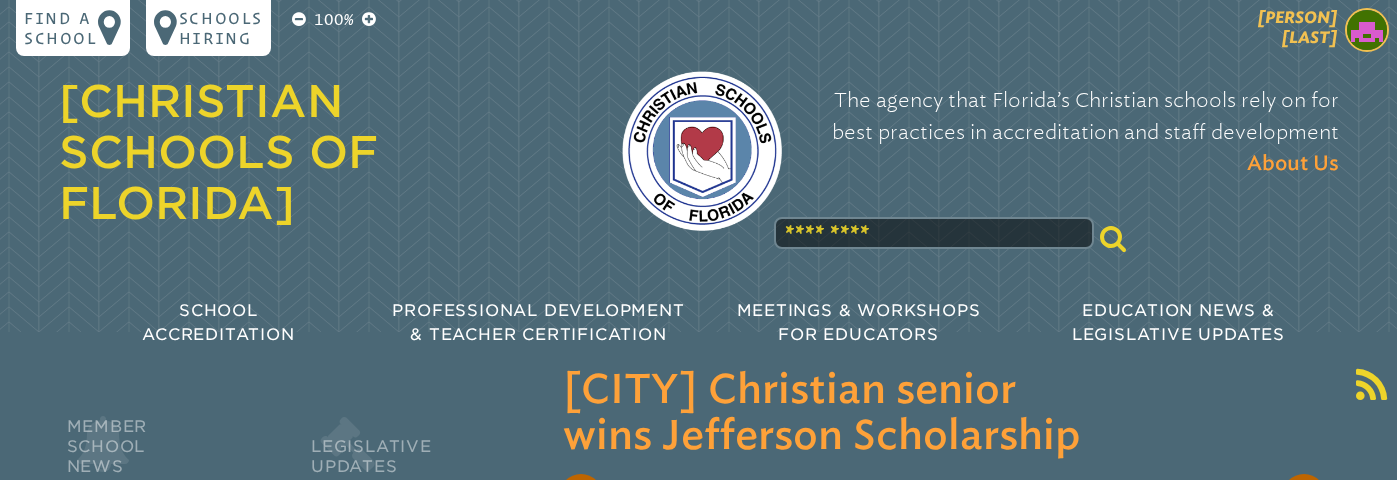 click at bounding box center [1367, 30] 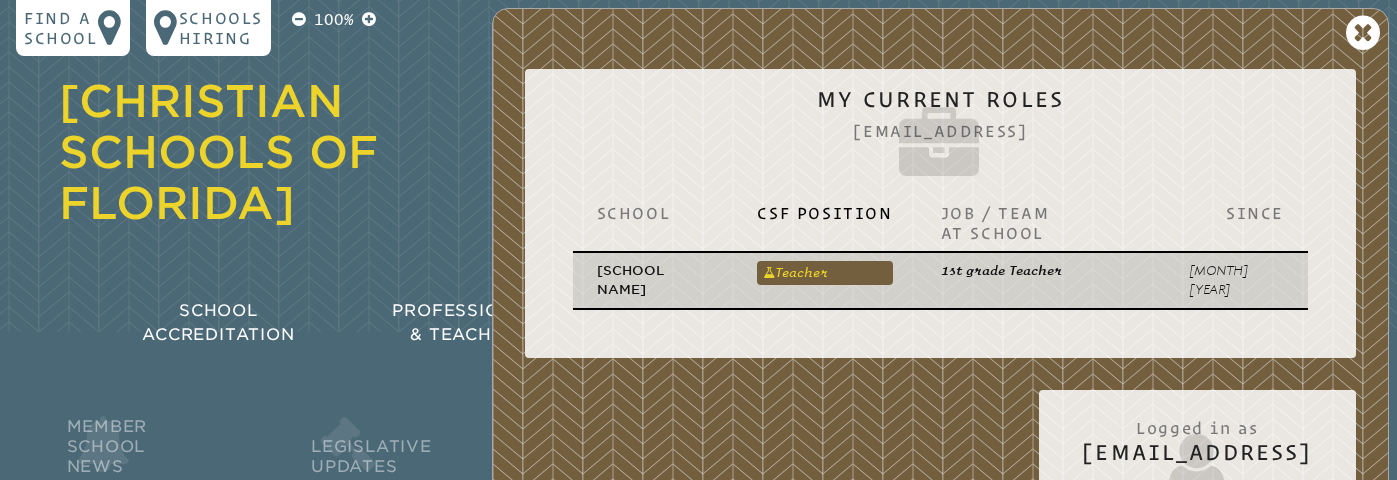 click on "Teacher" at bounding box center (824, 273) 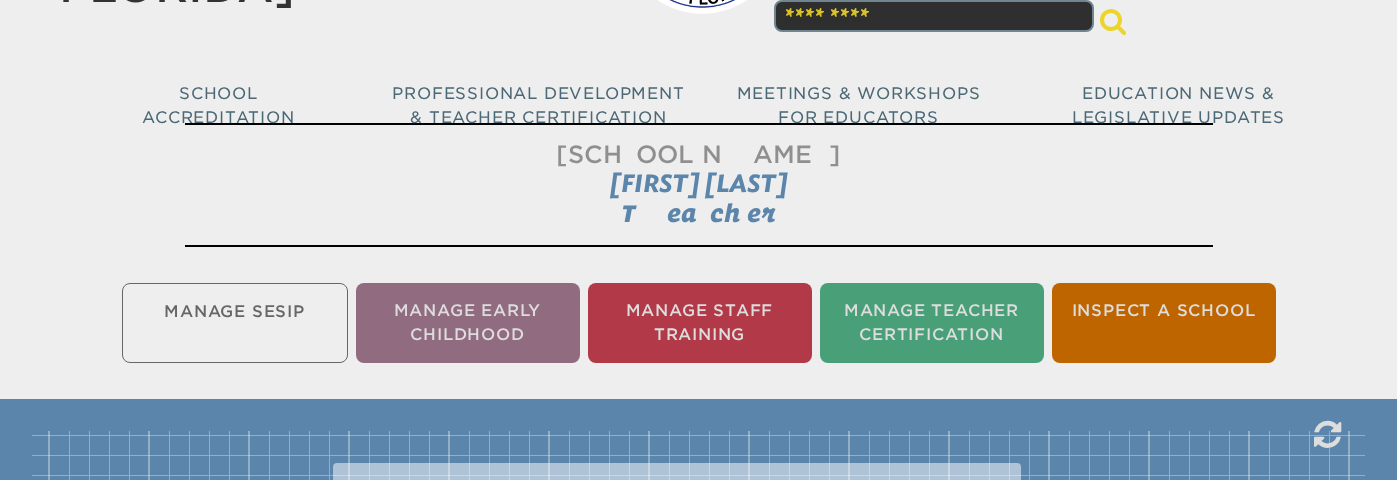 scroll, scrollTop: 230, scrollLeft: 0, axis: vertical 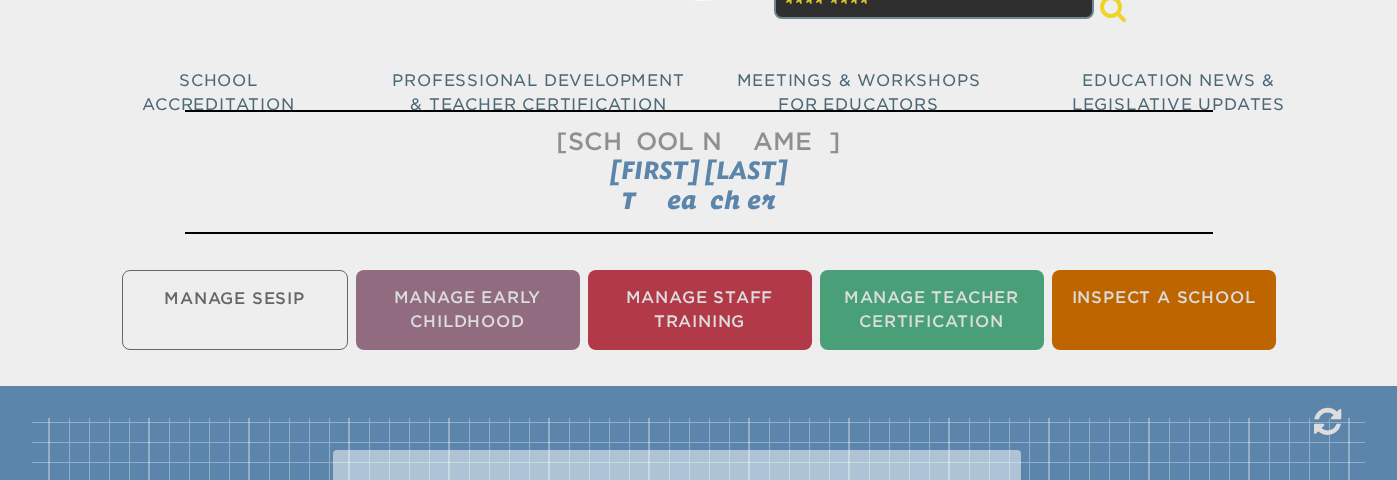 click on "Teacher" at bounding box center [698, 200] 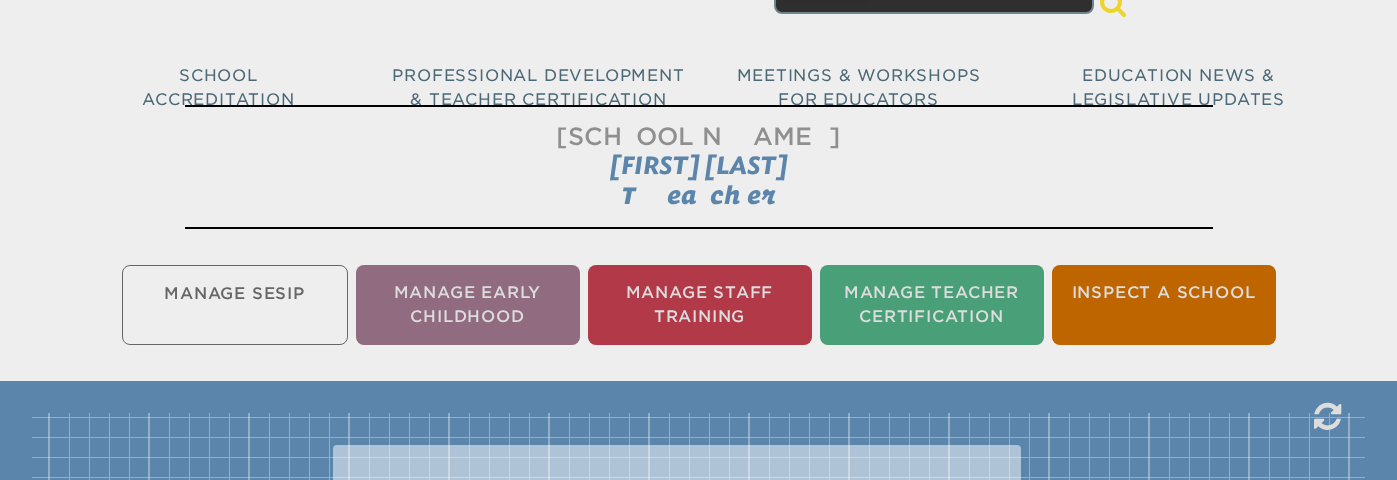 scroll, scrollTop: 218, scrollLeft: 0, axis: vertical 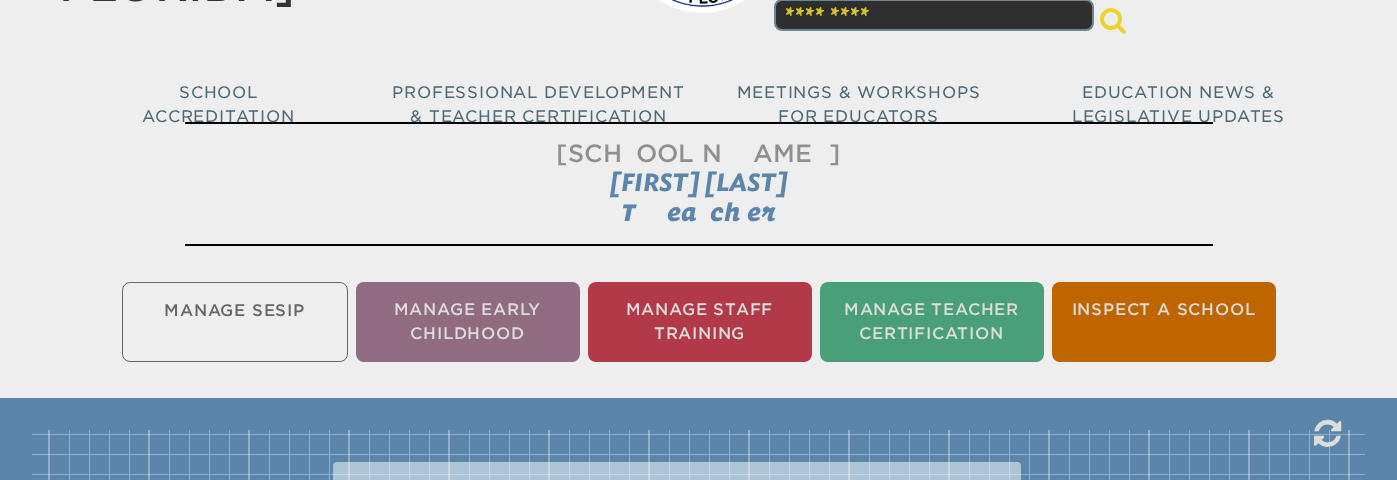 click on "Teacher" at bounding box center [698, 212] 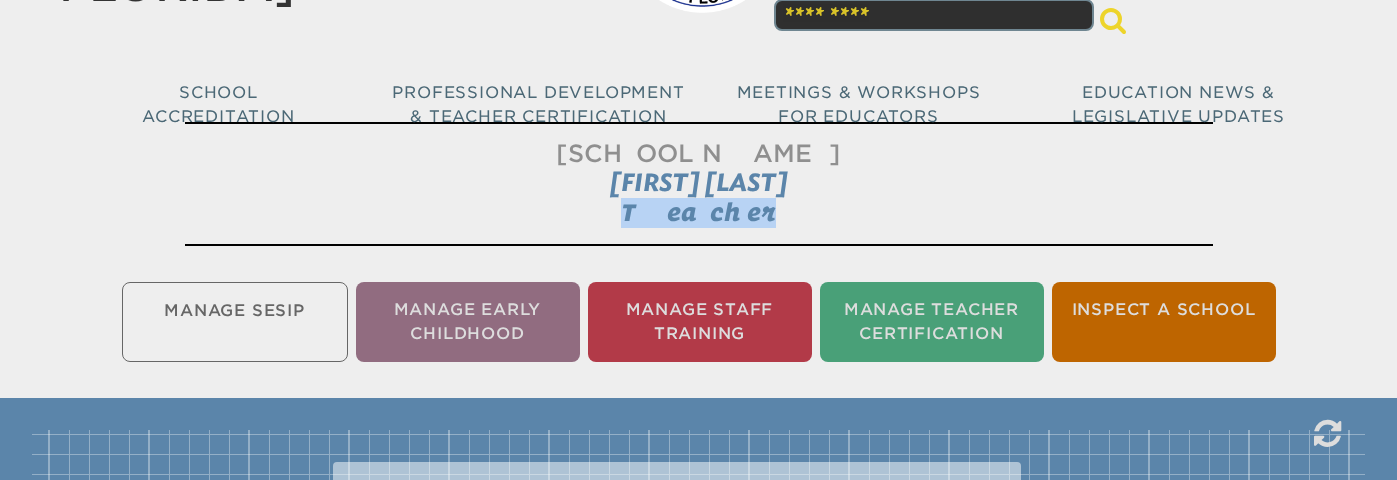 click on "Teacher" at bounding box center (698, 212) 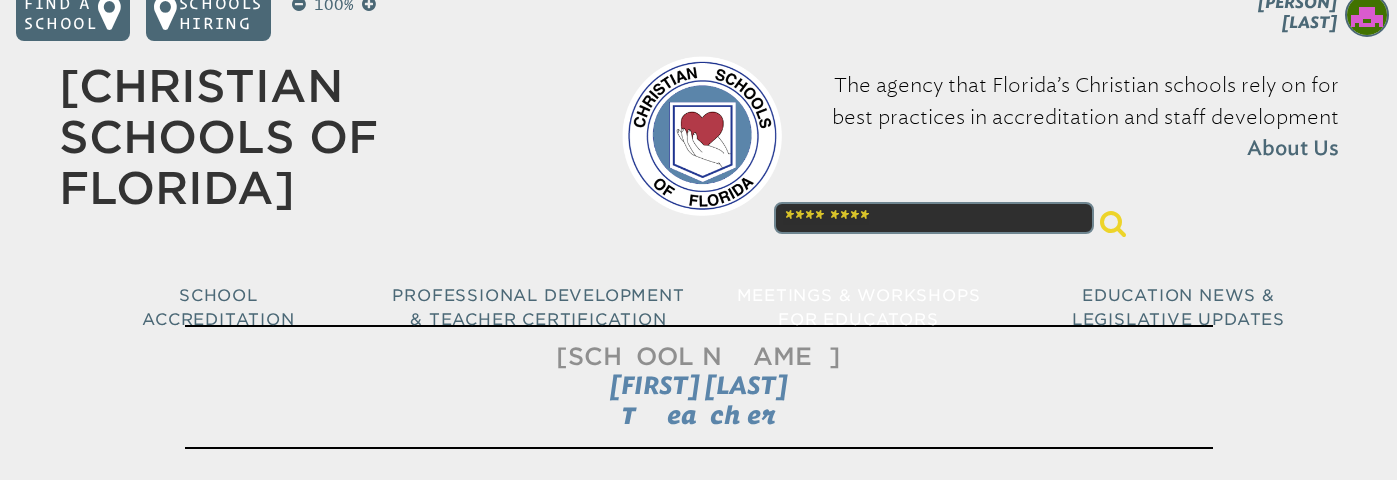 scroll, scrollTop: 0, scrollLeft: 0, axis: both 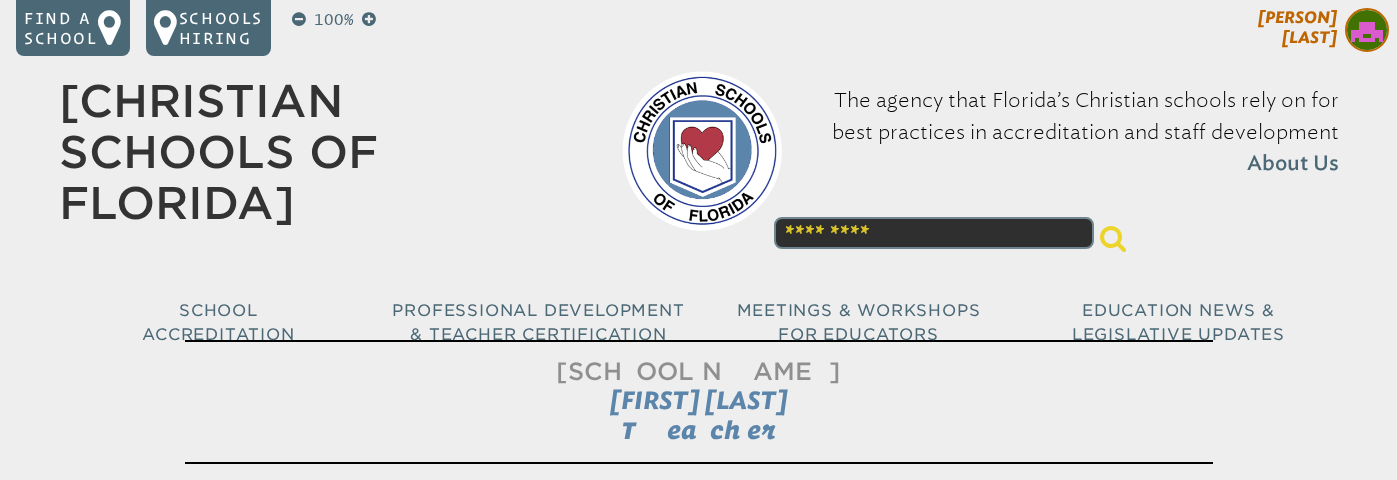 click on "[FIRST] [LAST]" at bounding box center (1297, 27) 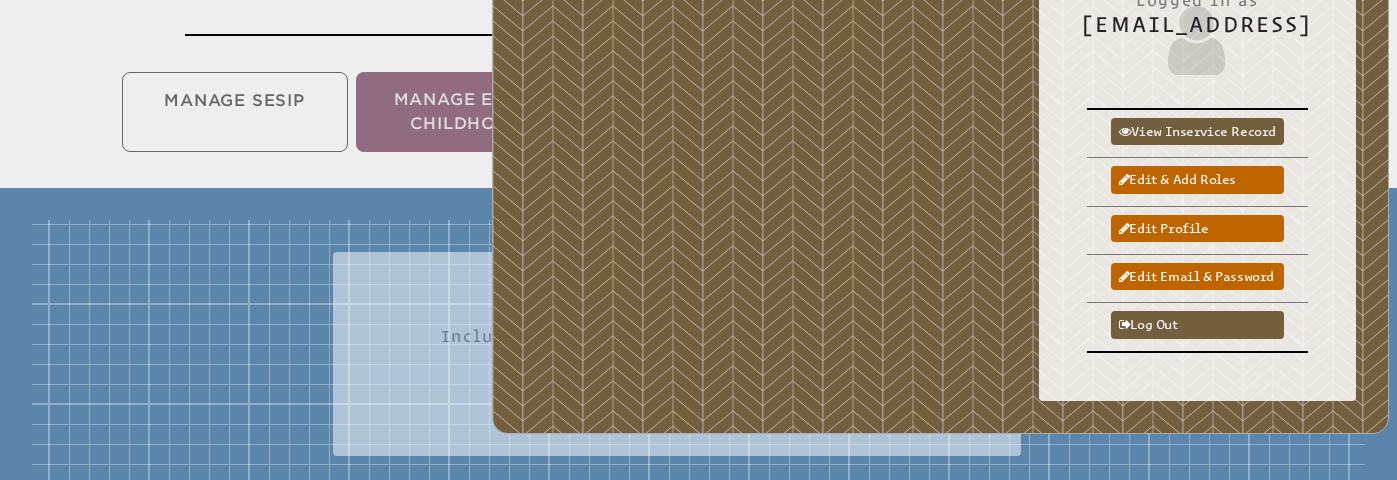 scroll, scrollTop: 432, scrollLeft: 0, axis: vertical 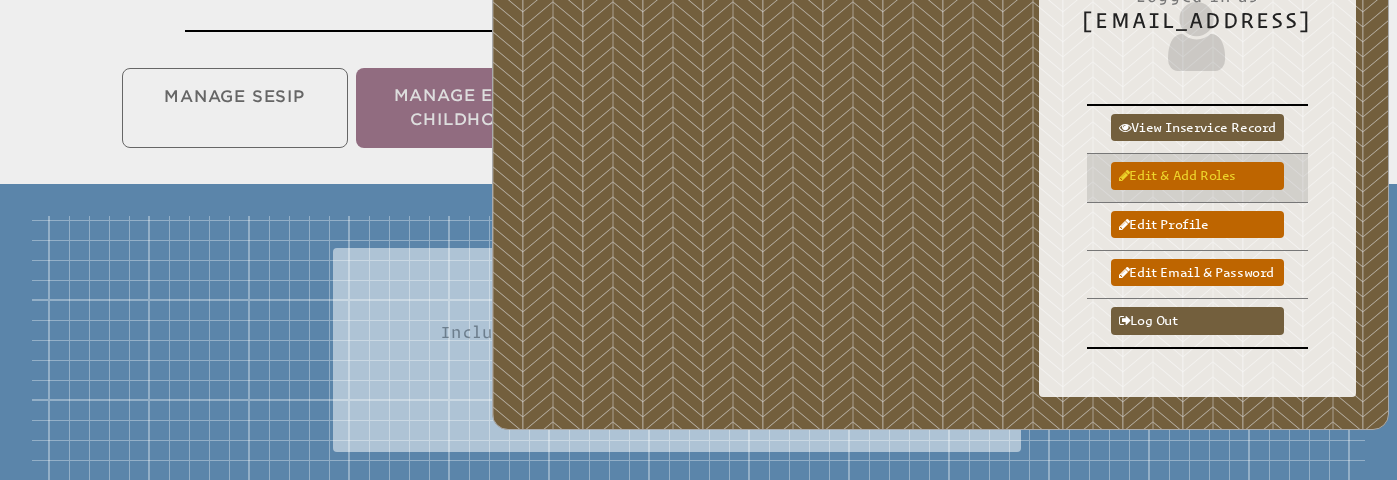 click on "Edit & add roles" at bounding box center [1197, 175] 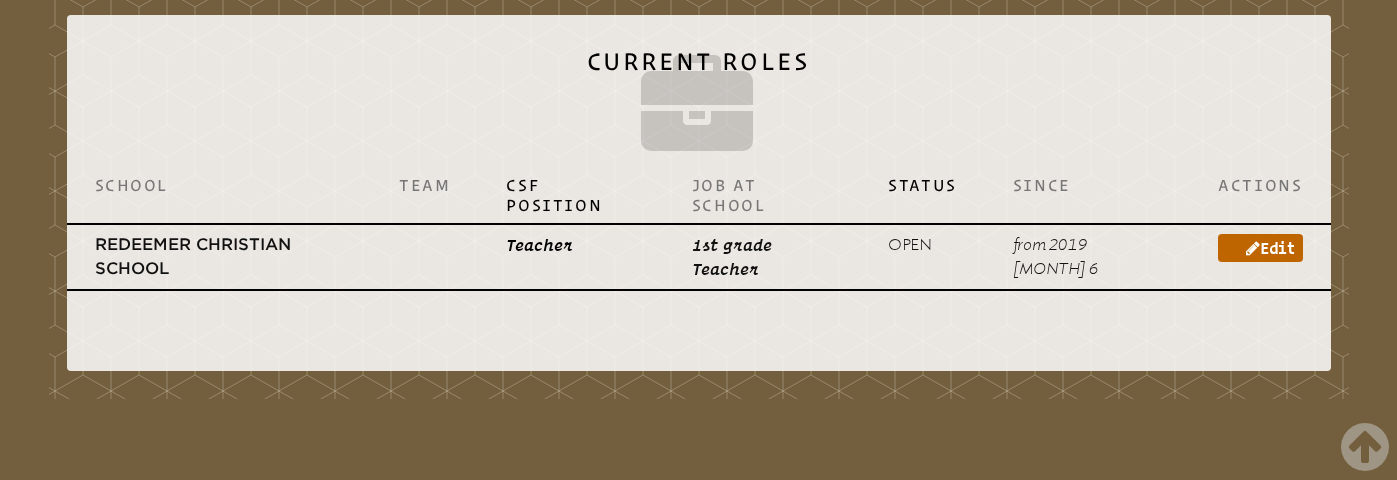 scroll, scrollTop: 722, scrollLeft: 0, axis: vertical 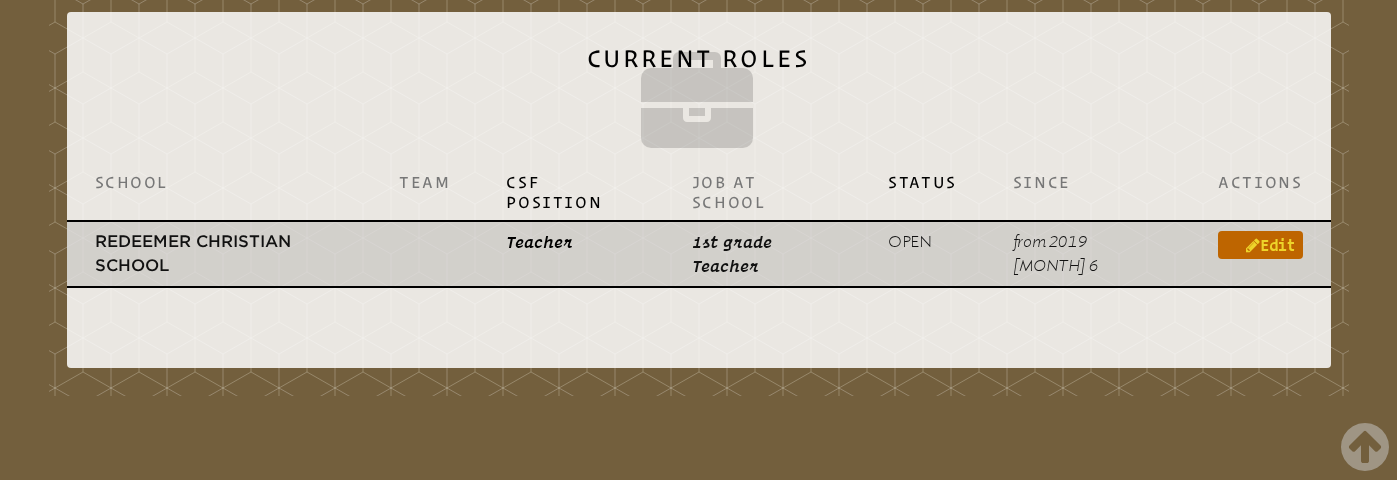 click on "Edit" at bounding box center (1260, 245) 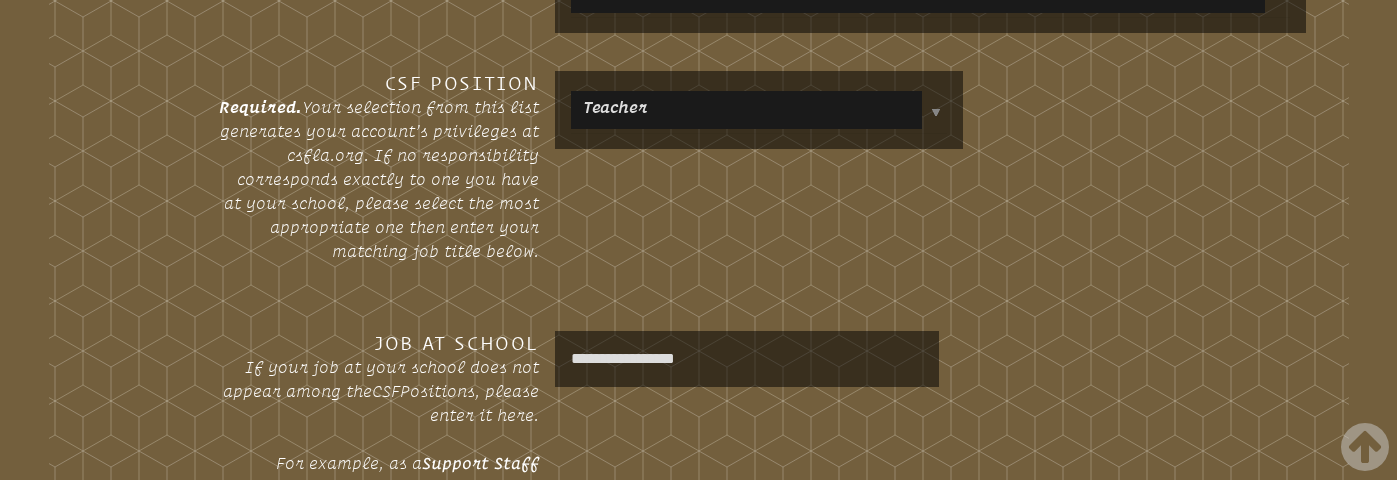 scroll, scrollTop: 827, scrollLeft: 0, axis: vertical 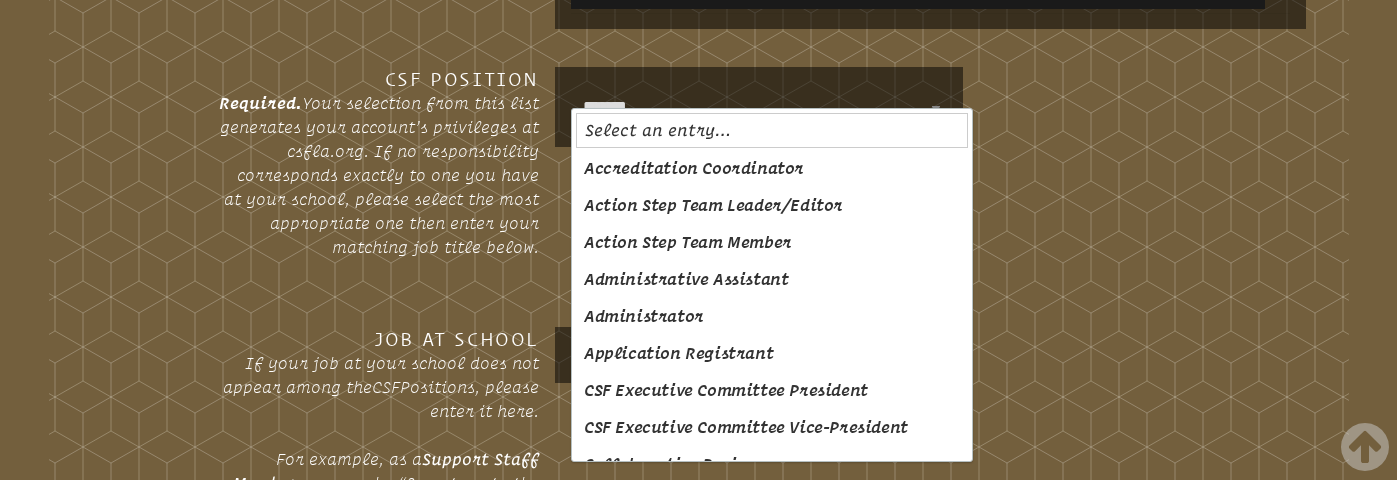 click on "Find a School
Key
Name
City
1 [CITY] Christian School    [CITY] 33316 2 [CITY] Christian School    2   Main Campus [CITY] 34209 3 Preschool [CITY] 34209 4 [CITY] Christian School    5    1 [CITY] 33614 5 [CITY] Church Academy     1 [CITY] 32960 6 [CITY] Church Academy [CITY] 32960 7 [CITY] By the Sea School    [CITY] 33316 8 [CITY] Academy    [CITY] Academy: [VALUE] [CITY] 32606 9 [CITY] Christian Academy    [CITY] 34431 10 [CITY] Church of [CITY] Weekday School    [CITY] 32801 11 [CITY] Classical Academy    [CITY] Classical Academy: [VALUE] [CITY] 33803 12 [CITY] Christian School of [CITY]    [CITY] 34480 13 [CITY] Presbyterian Day School    [CITY] Day School [CITY] 33134 14 [CITY] Christian Academy    32225 15" at bounding box center [698, 481] 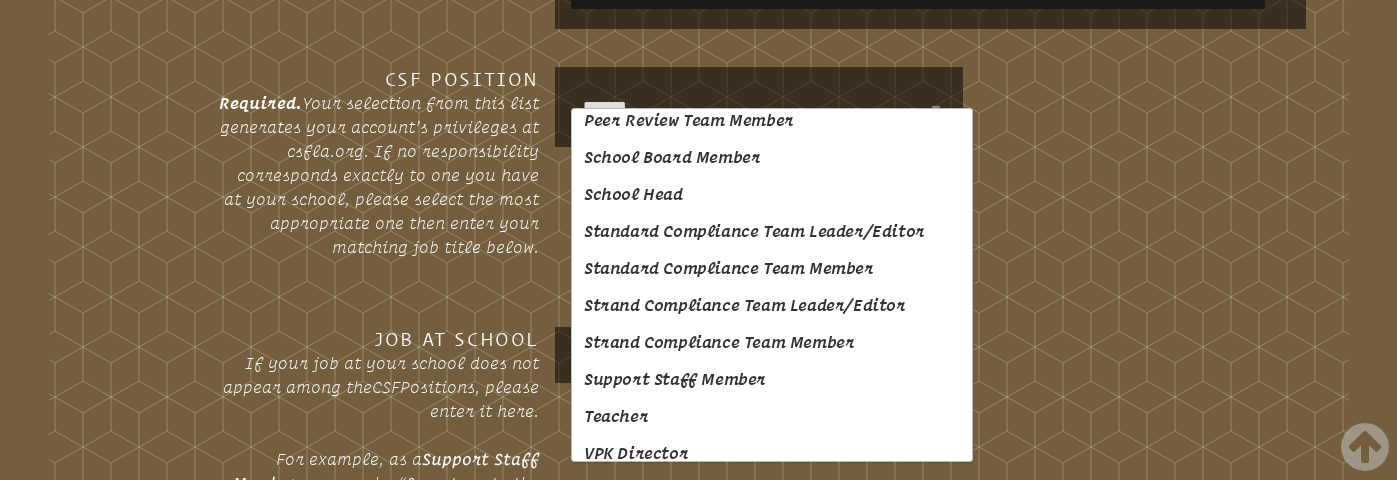 scroll, scrollTop: 760, scrollLeft: 0, axis: vertical 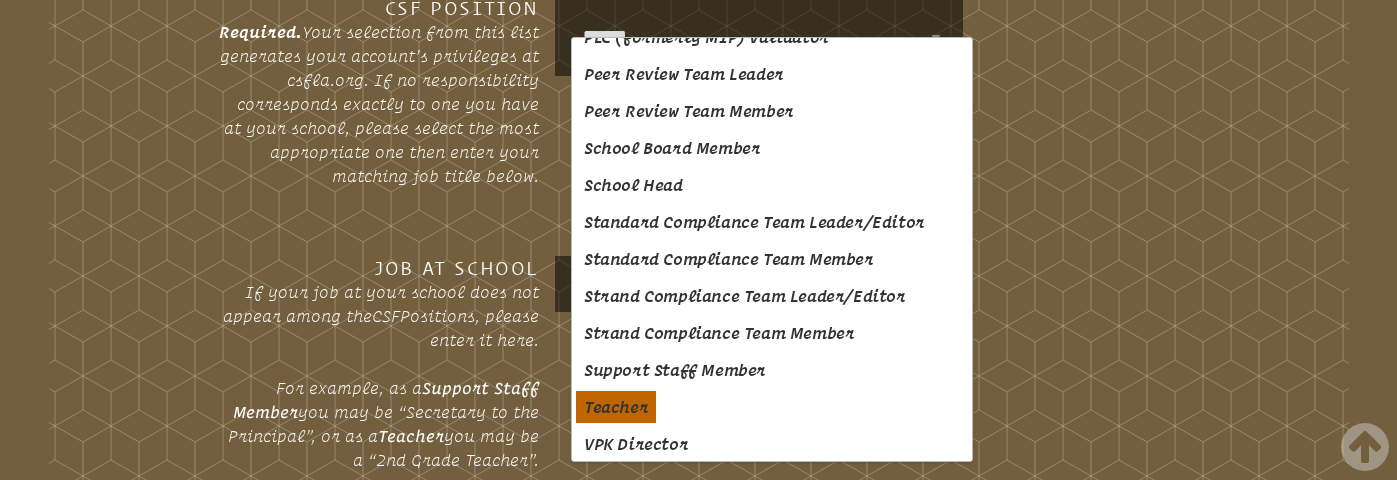 click on "Find a School
Key
Name
City
1 [CITY] Christian School    [CITY] 33316 2 [CITY] Christian School    2   Main Campus [CITY] 34209 3 Preschool [CITY] 34209 4 [CITY] Christian School    5    1 [CITY] 33614 5 [CITY] Church Academy     1 [CITY] 32960 6 [CITY] Church Academy [CITY] 32960 7 [CITY] By the Sea School    [CITY] 33316 8 [CITY] Academy    [CITY] Academy: [VALUE] [CITY] 32606 9 [CITY] Christian Academy    [CITY] 34431 10 [CITY] Church of [CITY] Weekday School    [CITY] 32801 11 [CITY] Classical Academy    [CITY] Classical Academy: [VALUE] [CITY] 33803 12 [CITY] Christian School of [CITY]    [CITY] 34480 13 [CITY] Presbyterian Day School    [CITY] Day School [CITY] 33134 14 [CITY] Christian Academy    32225 15" at bounding box center [698, 410] 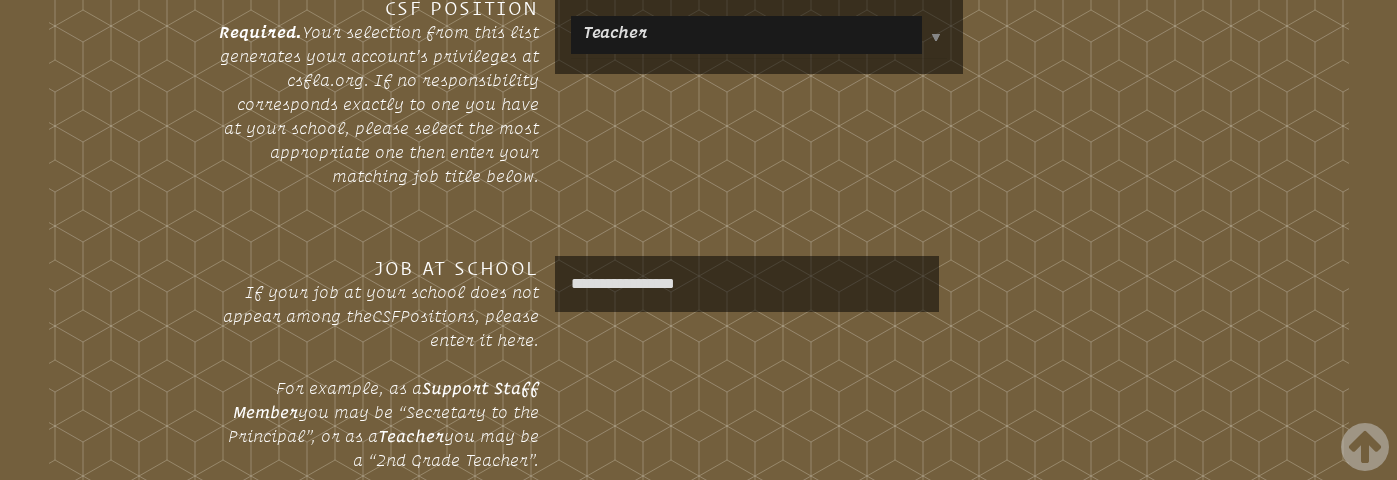 click on "**********" at bounding box center [747, 284] 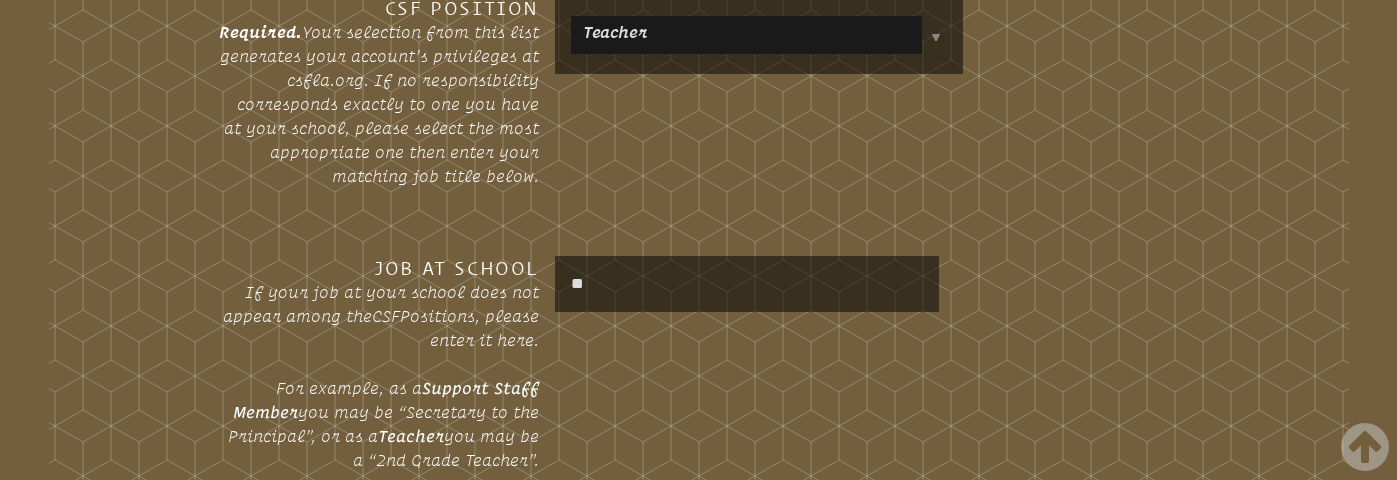 type on "*" 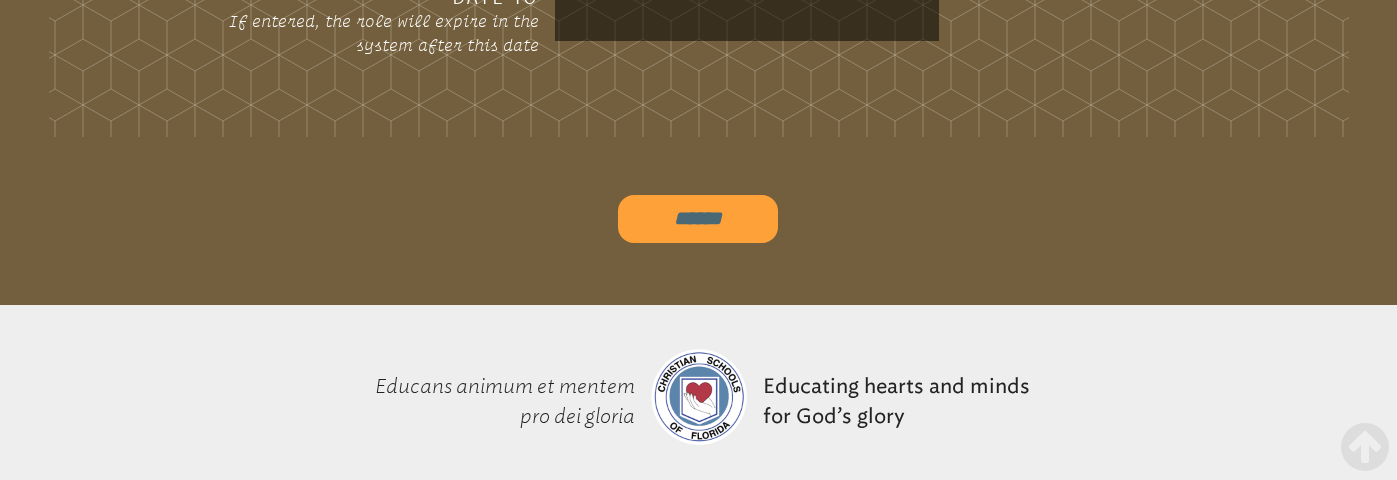 scroll, scrollTop: 1570, scrollLeft: 0, axis: vertical 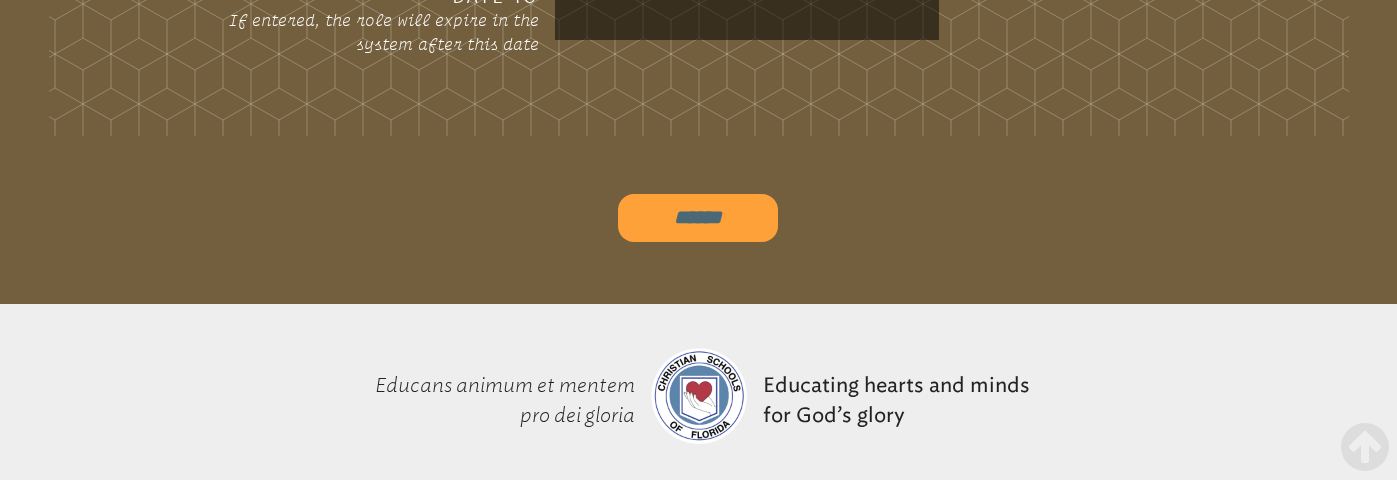 type on "**********" 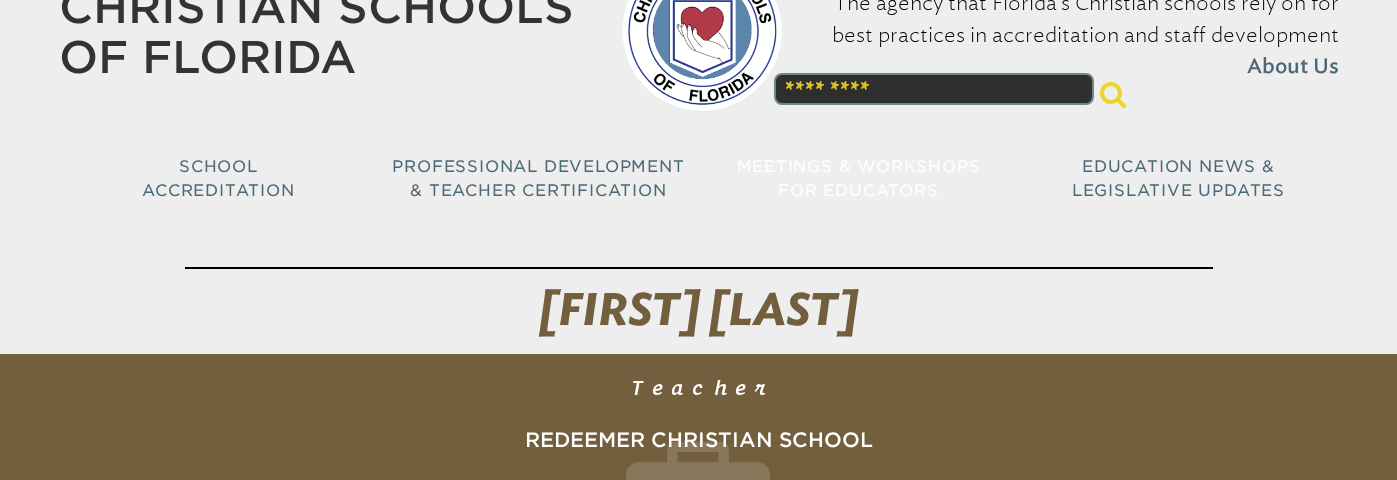 scroll, scrollTop: 0, scrollLeft: 0, axis: both 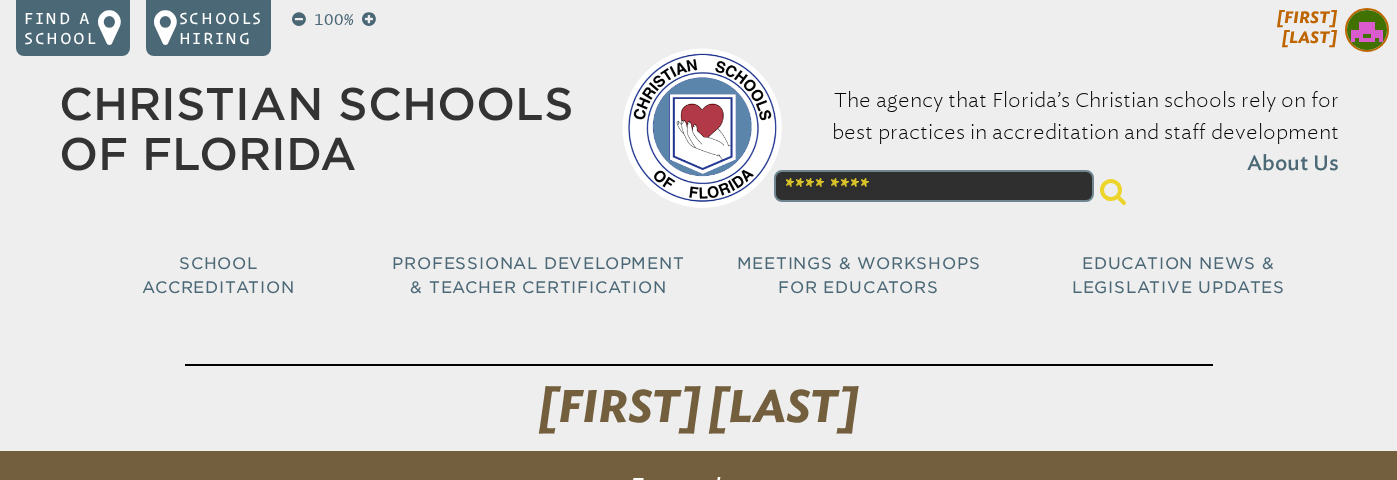 click on "[FIRST] [LAST]" at bounding box center (1307, 27) 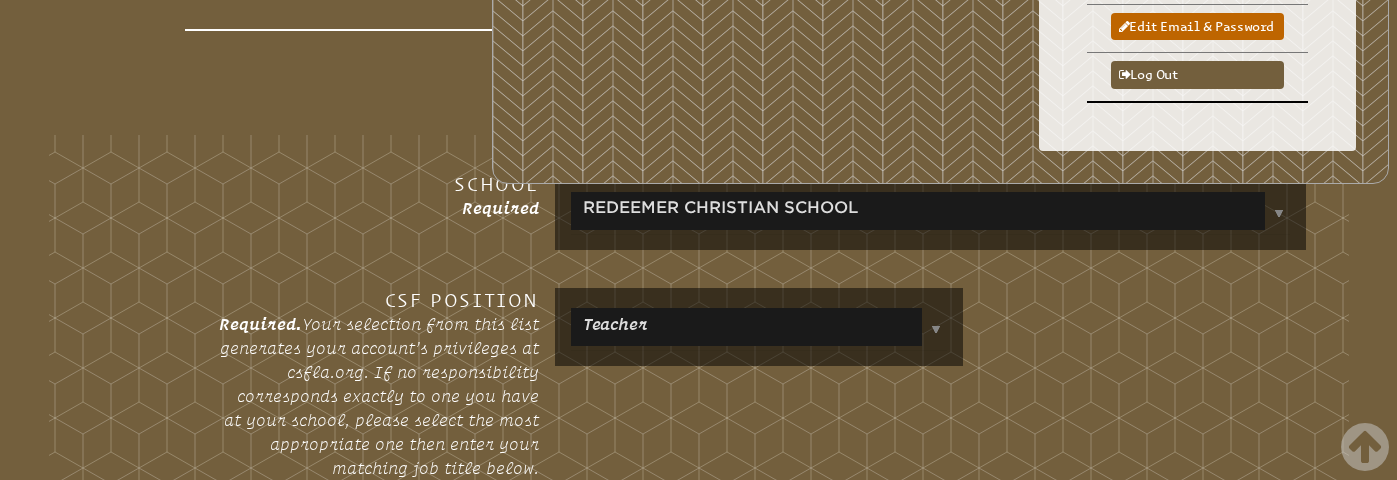 scroll, scrollTop: 689, scrollLeft: 0, axis: vertical 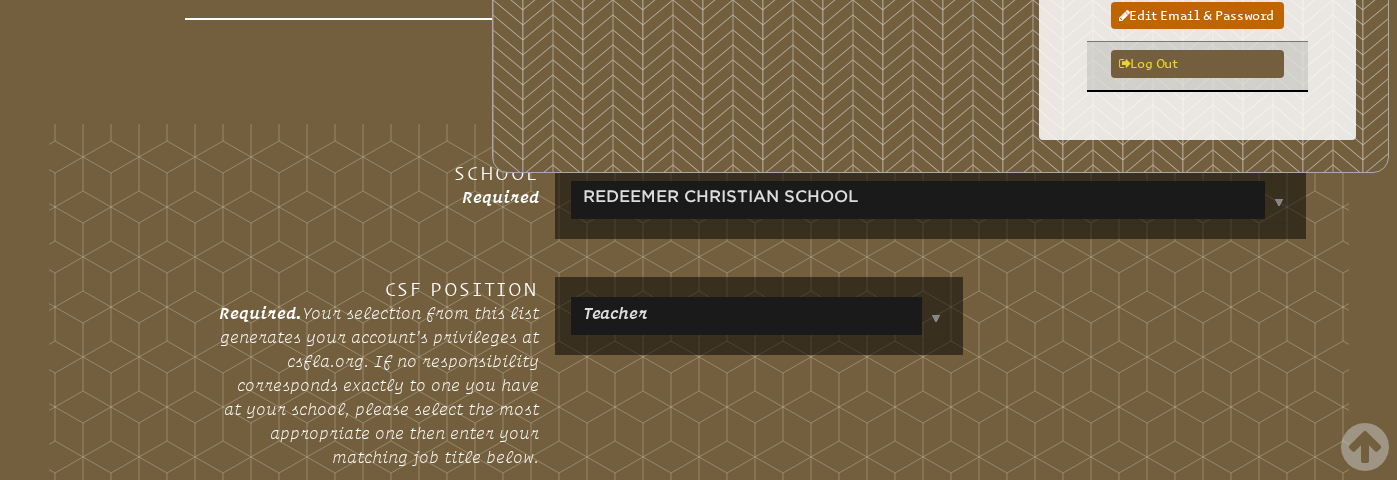 click on "Log out" at bounding box center (1197, 63) 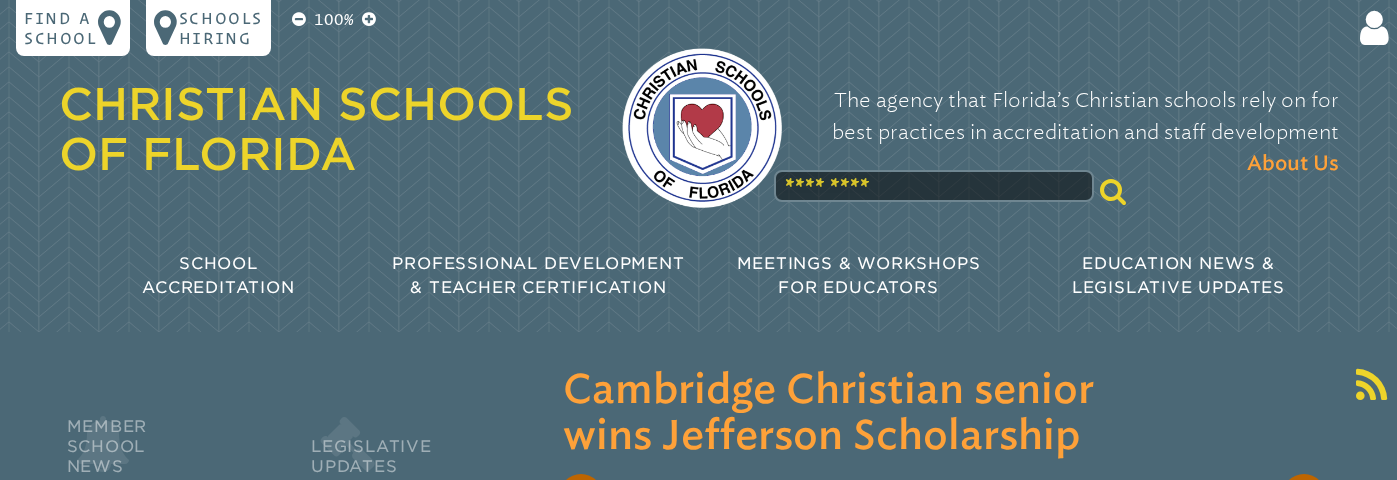 scroll, scrollTop: 0, scrollLeft: 0, axis: both 